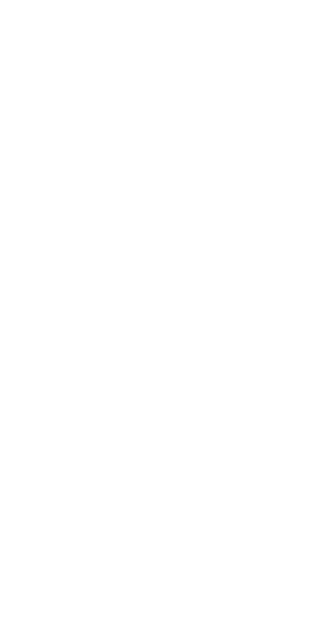 scroll, scrollTop: 0, scrollLeft: 0, axis: both 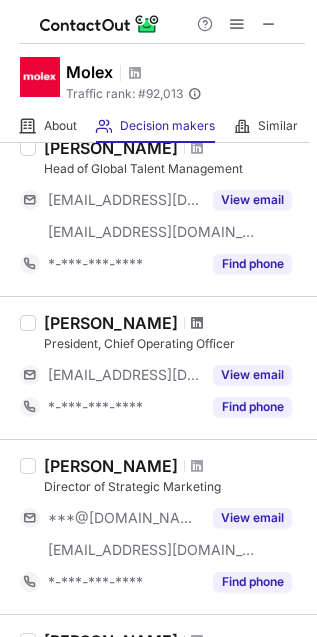 click at bounding box center [197, 323] 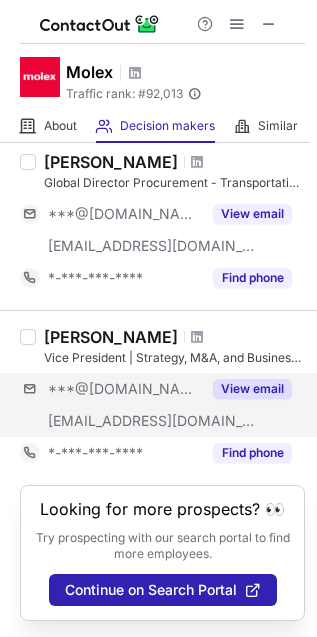 scroll, scrollTop: 1516, scrollLeft: 0, axis: vertical 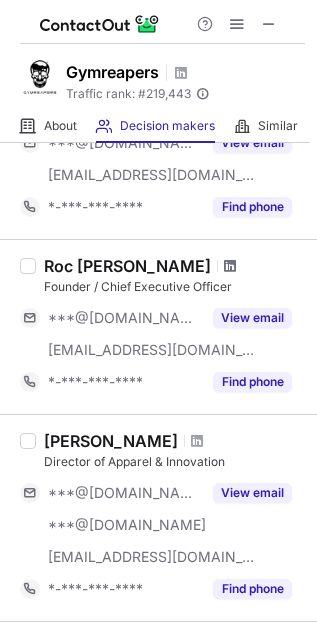 click at bounding box center [230, 266] 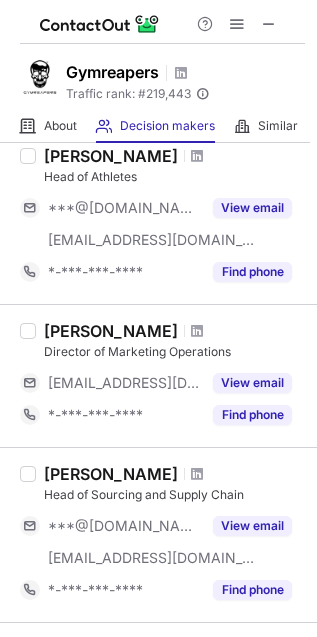 scroll, scrollTop: 1000, scrollLeft: 0, axis: vertical 